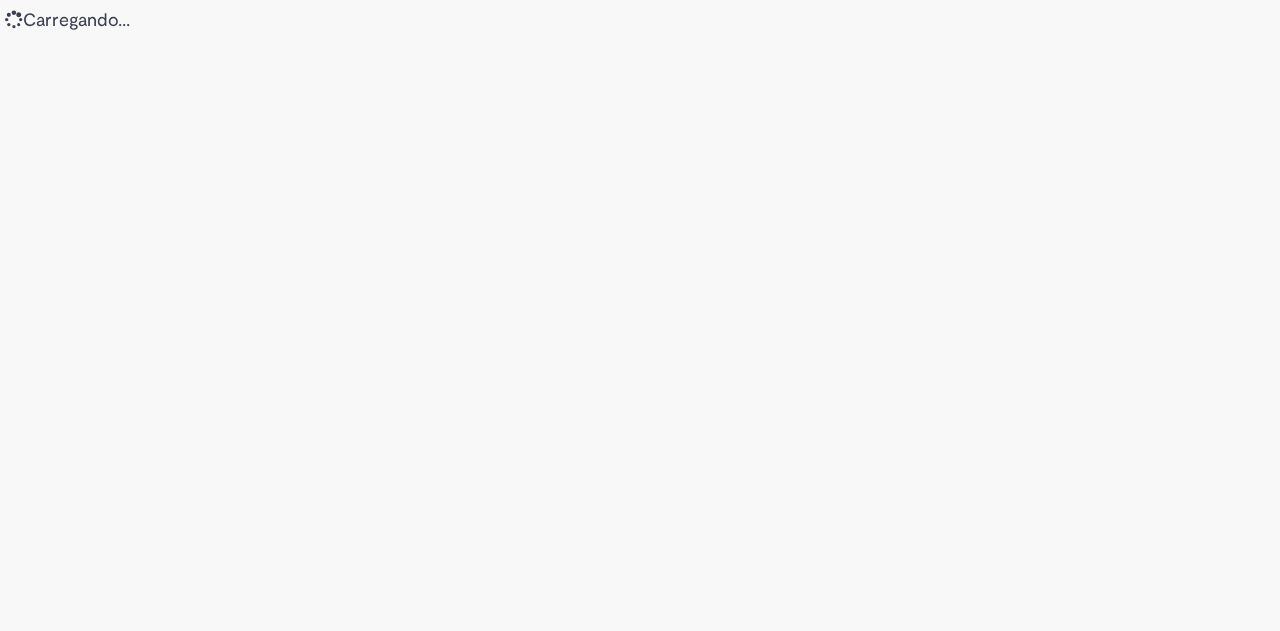 scroll, scrollTop: 0, scrollLeft: 0, axis: both 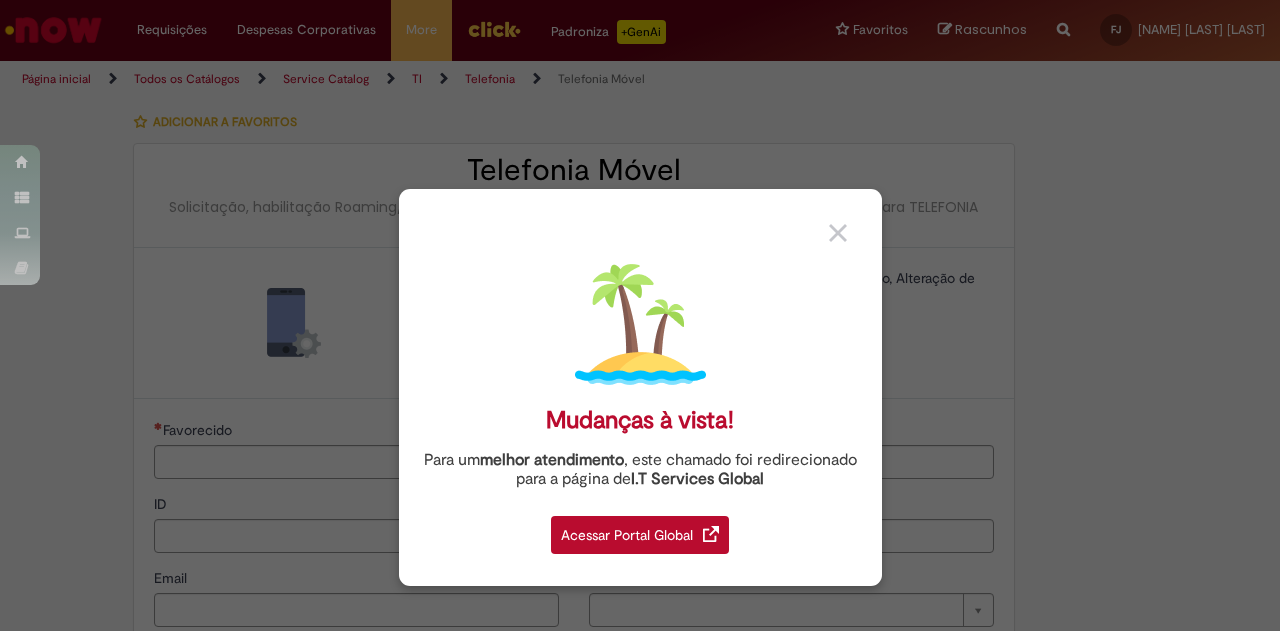 type on "********" 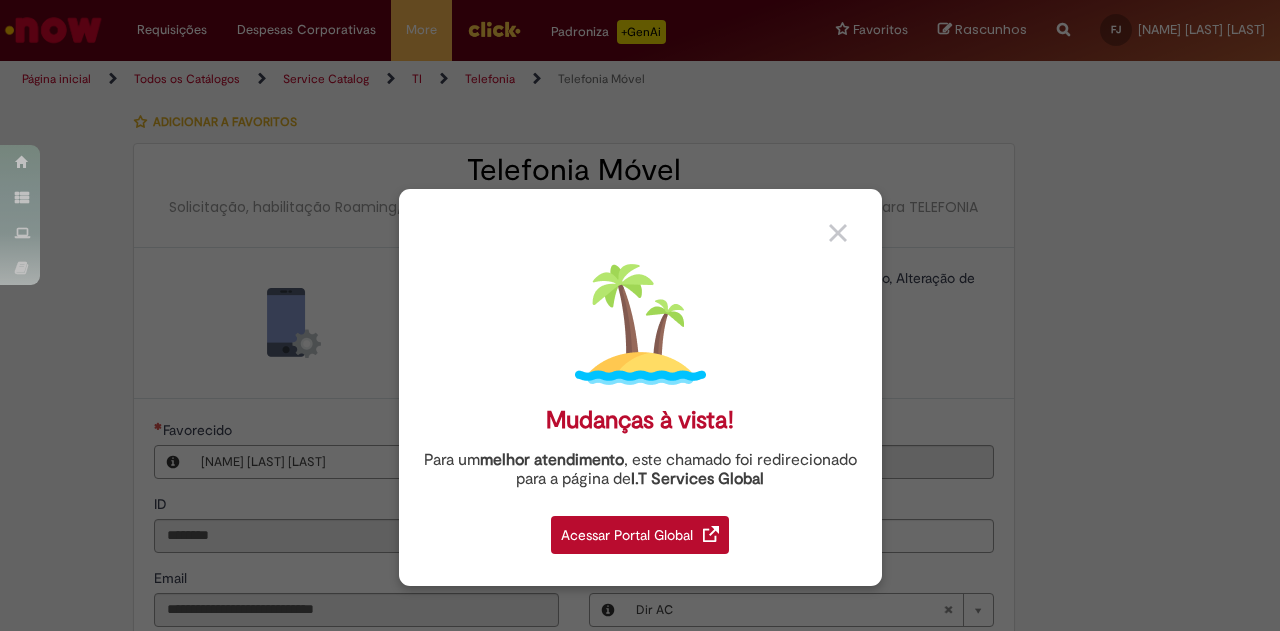 type on "**********" 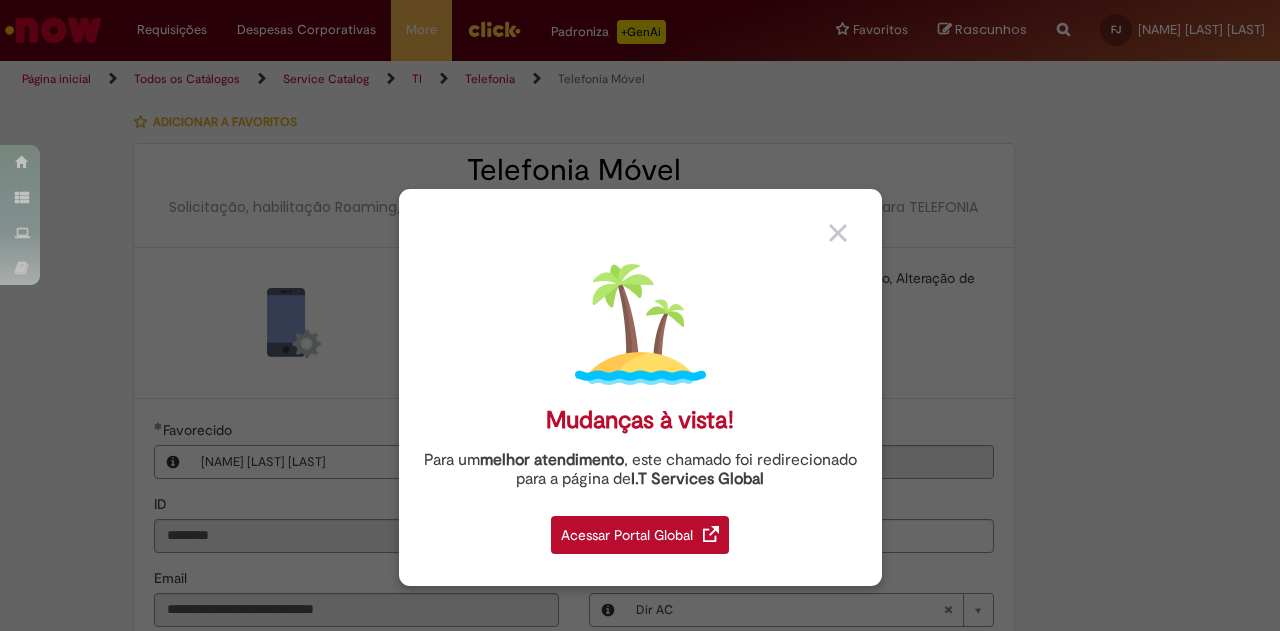 click at bounding box center (848, 227) 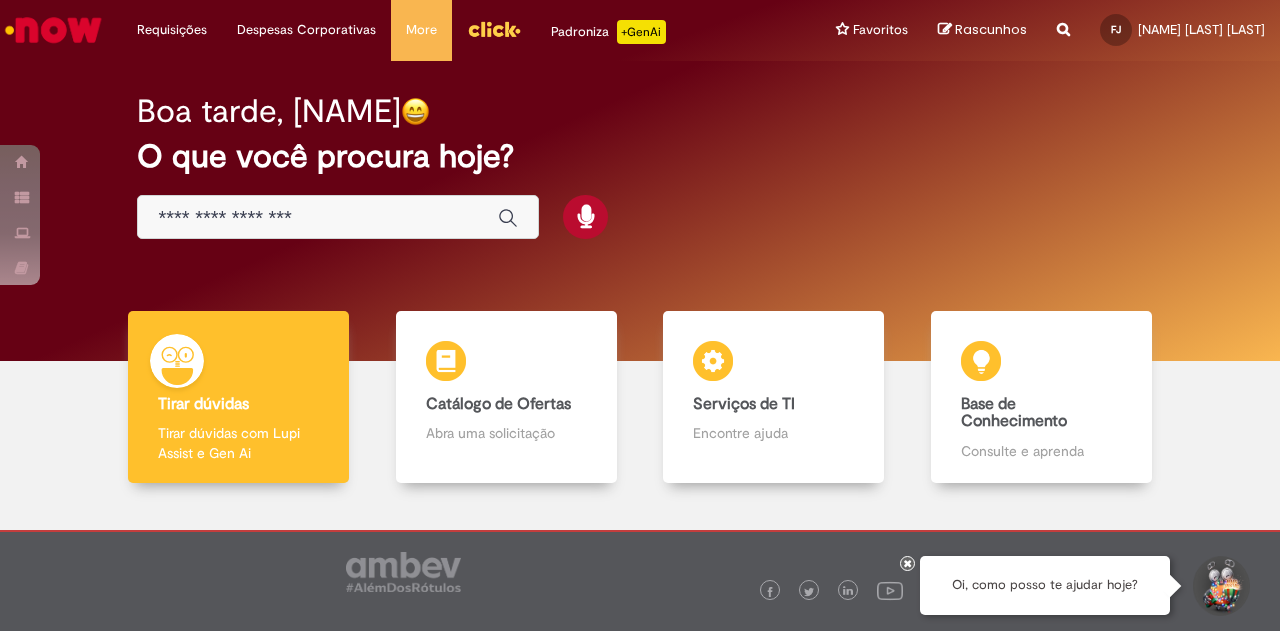scroll, scrollTop: 81, scrollLeft: 0, axis: vertical 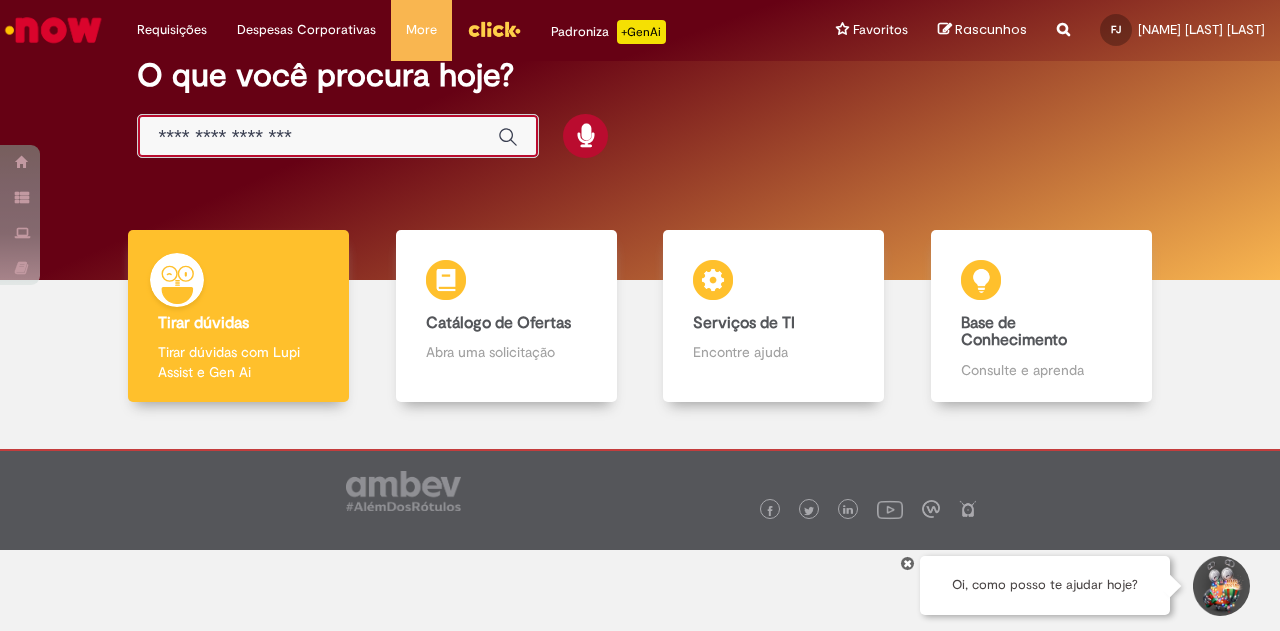 click at bounding box center [318, 137] 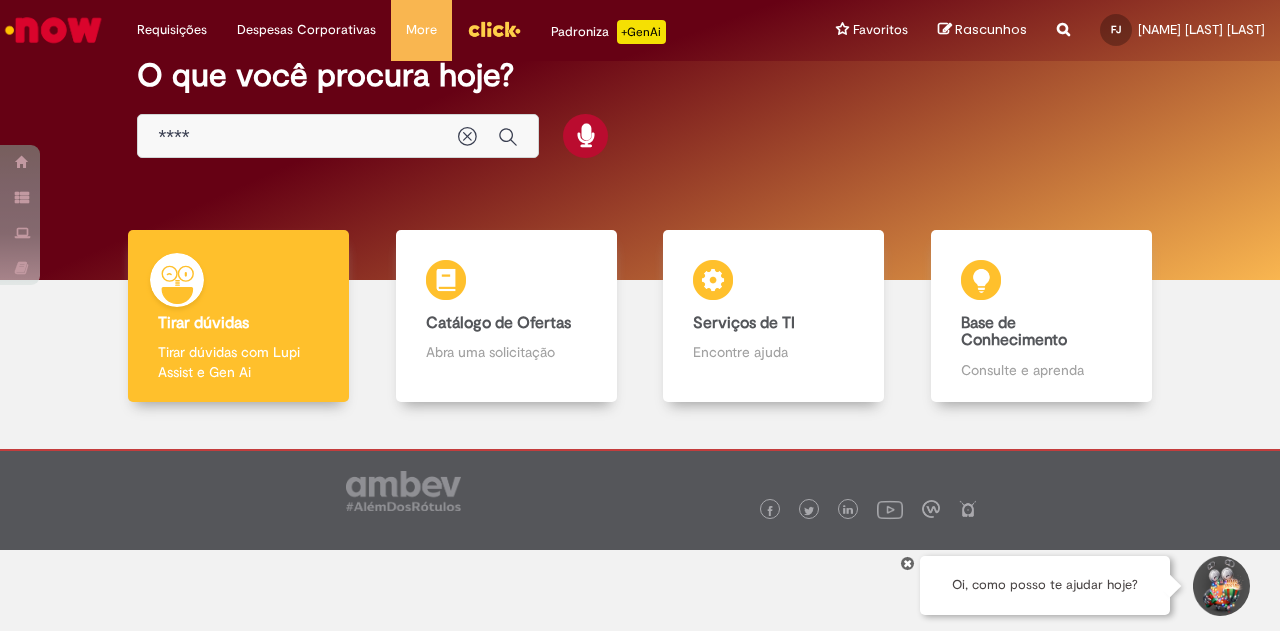 click on "Boa tarde, [NAME]
O que você procura hoje?" at bounding box center (640, 130) 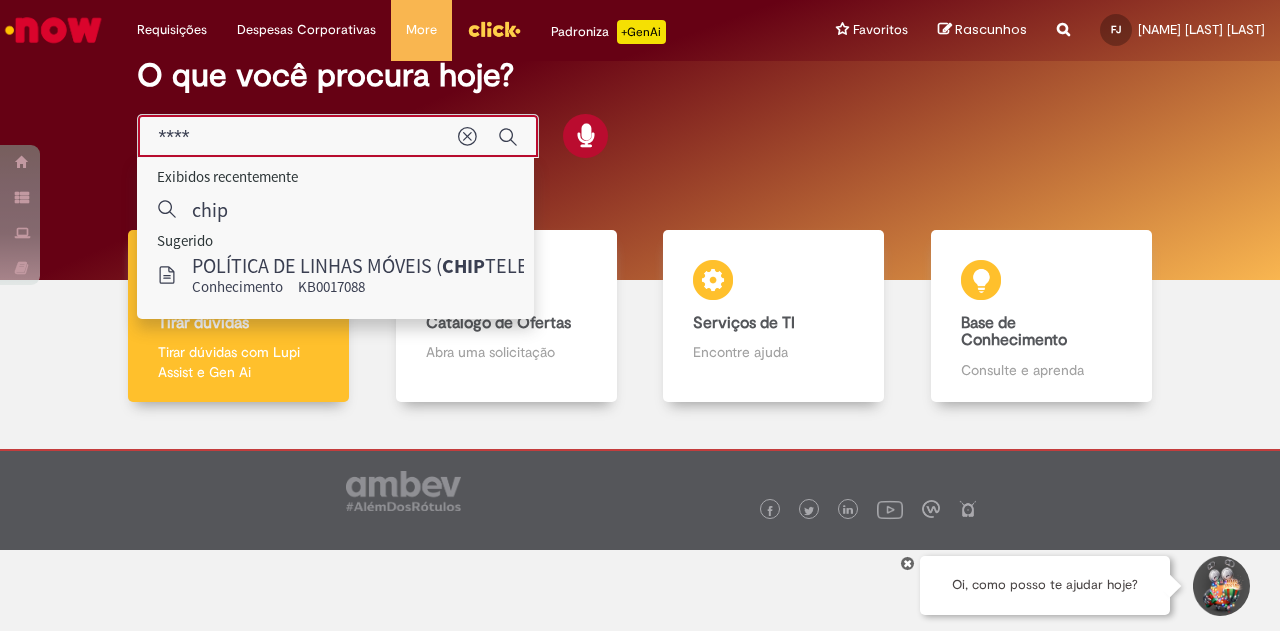 click on "****" at bounding box center (298, 137) 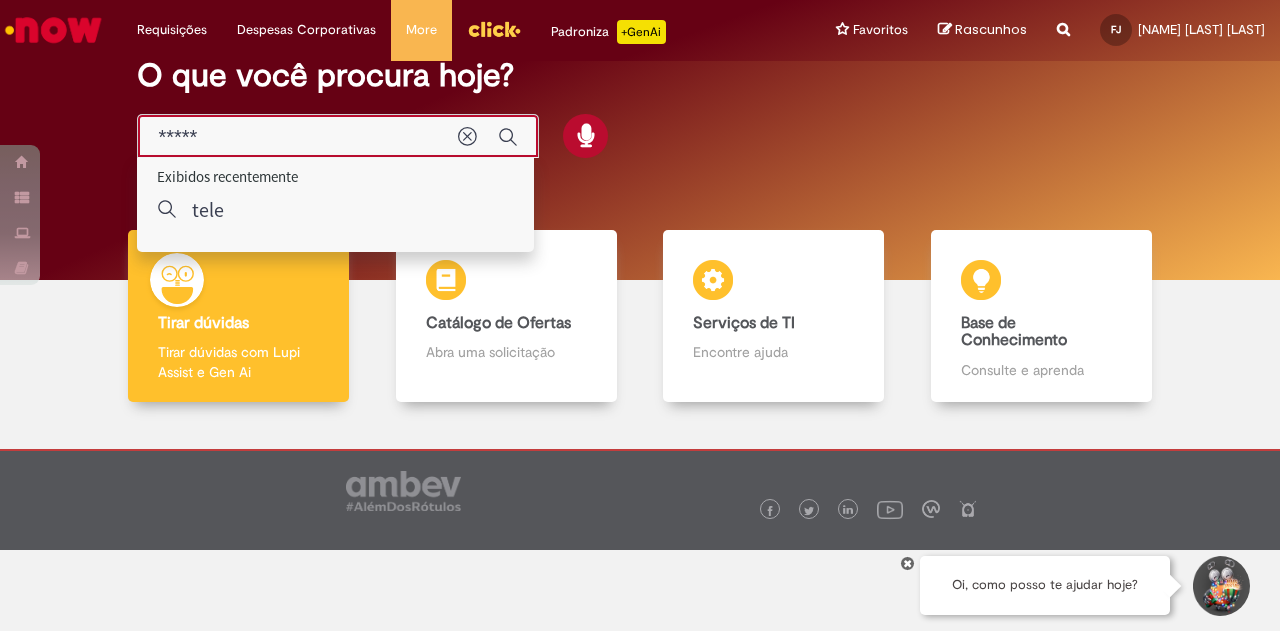 type on "******" 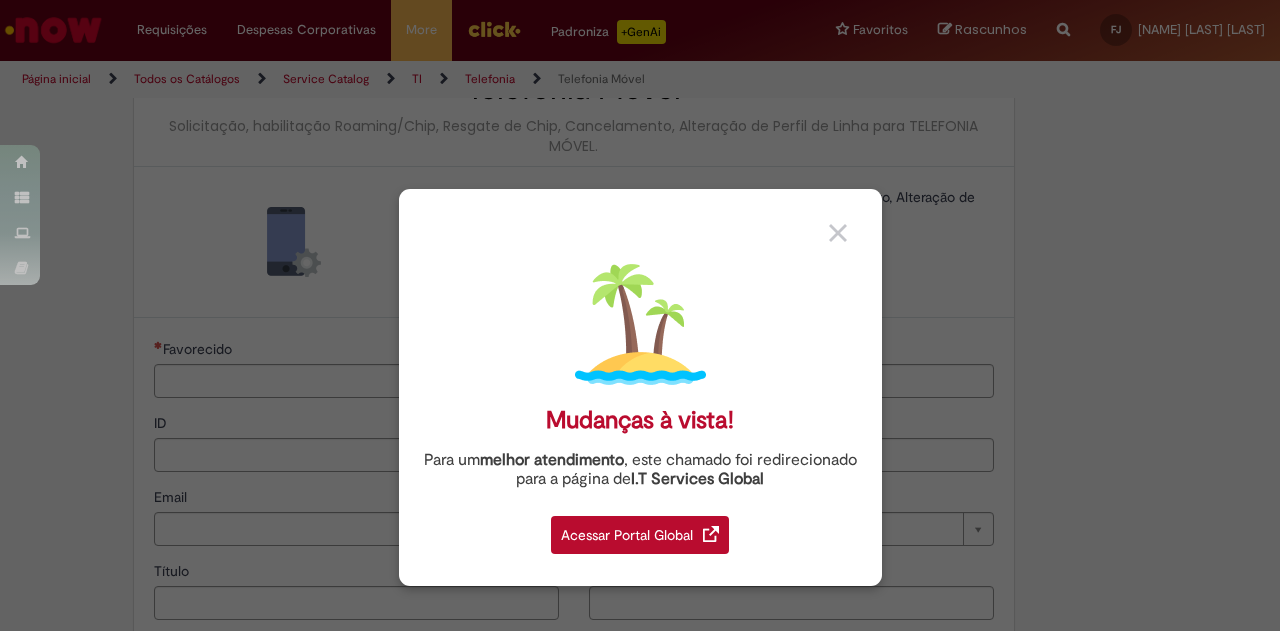 type on "********" 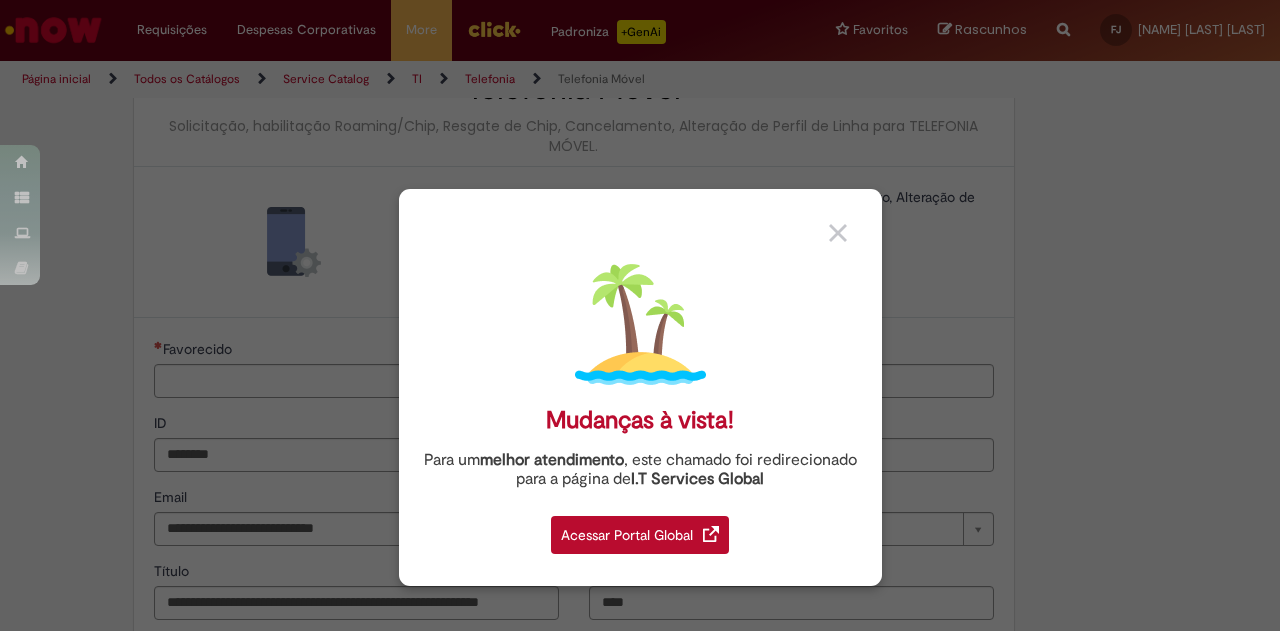 scroll, scrollTop: 0, scrollLeft: 0, axis: both 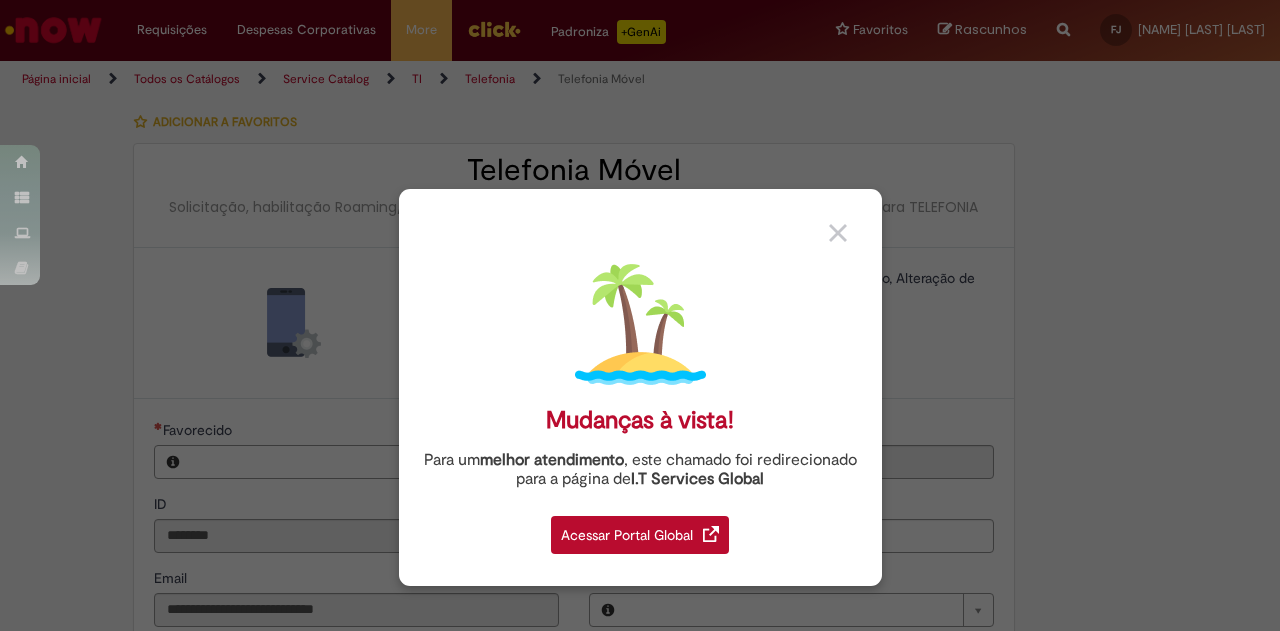 type on "**********" 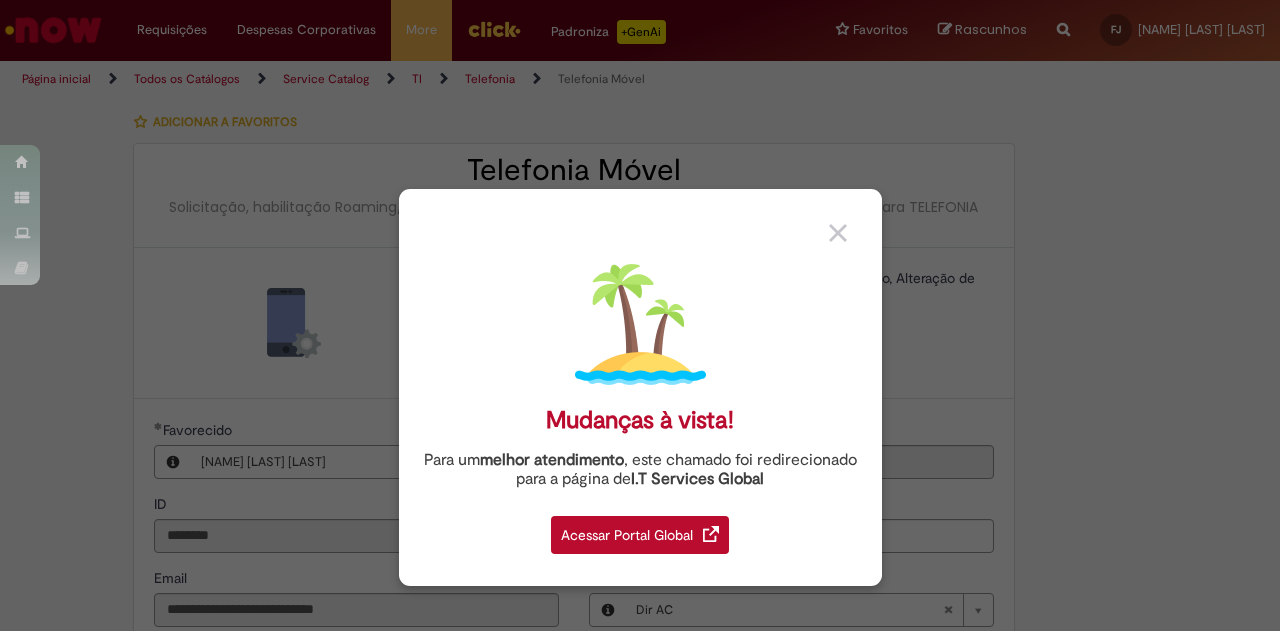 type on "******" 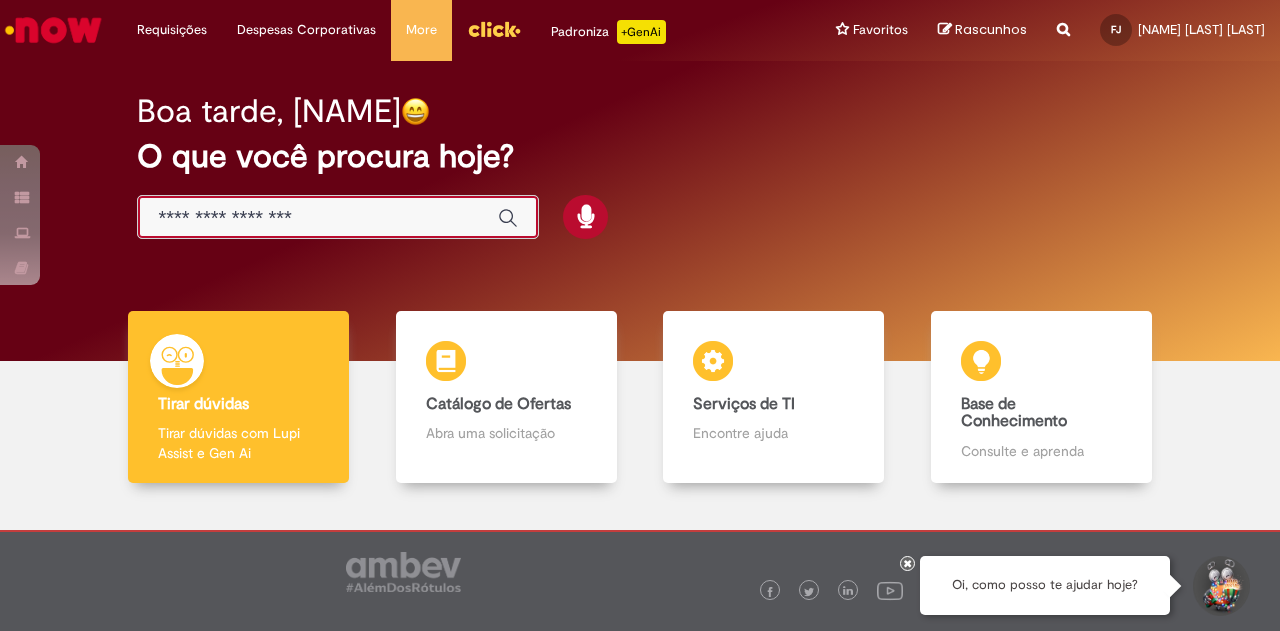 click at bounding box center (318, 218) 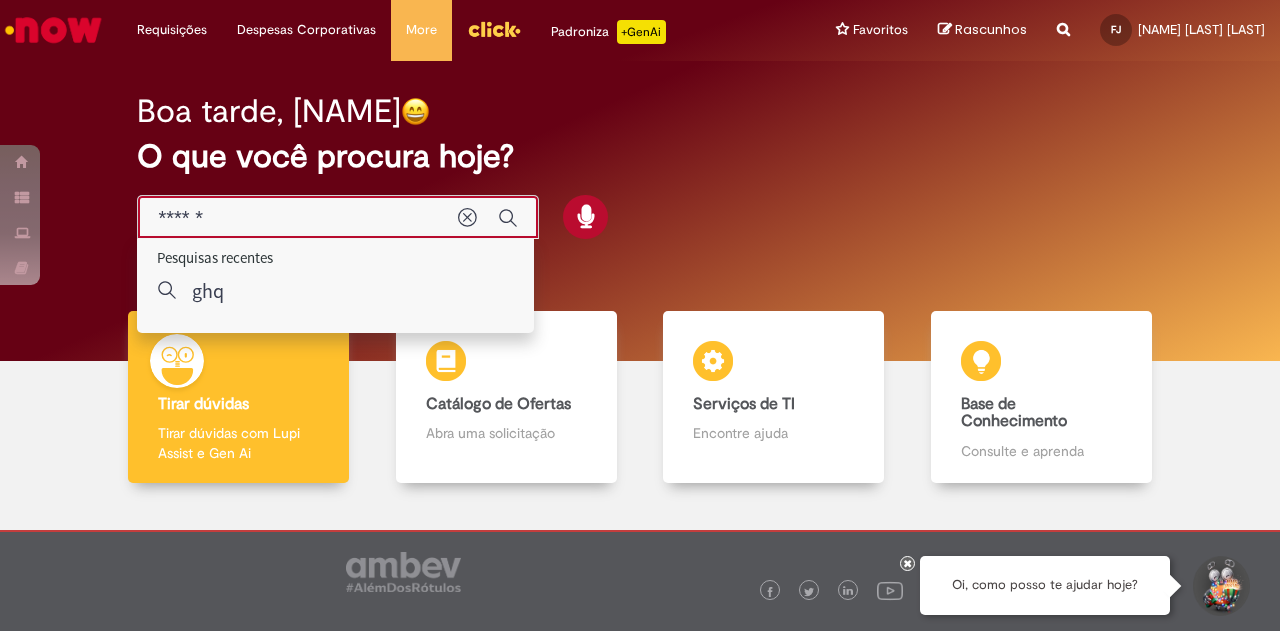type on "*******" 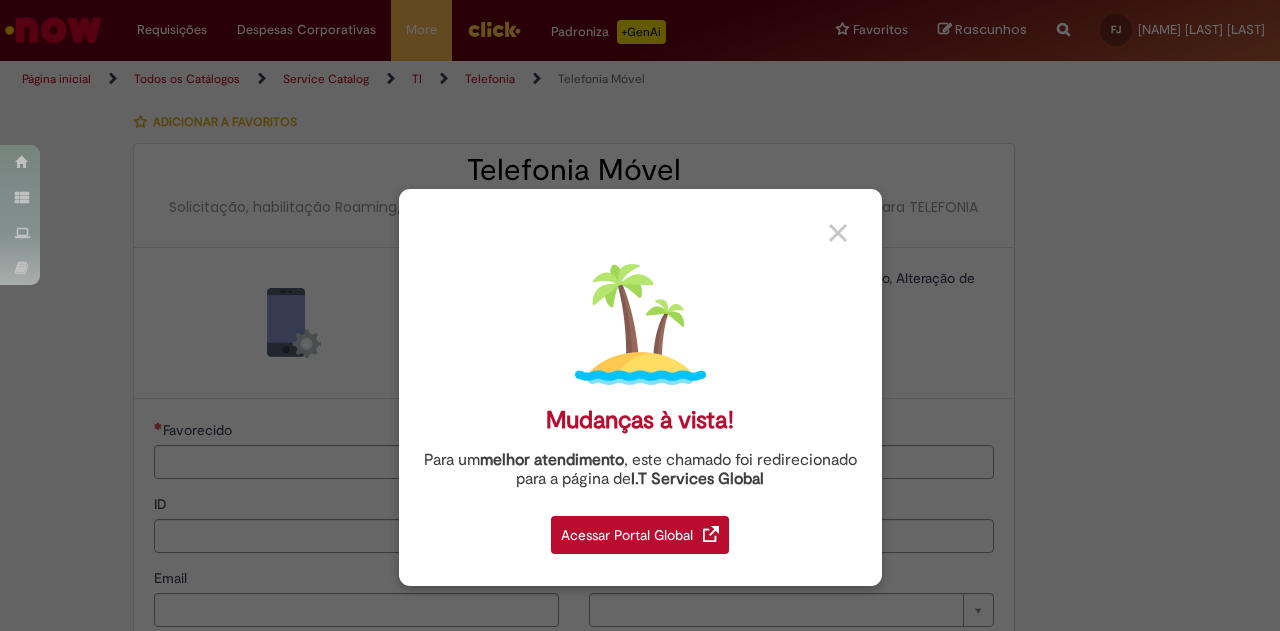 type on "********" 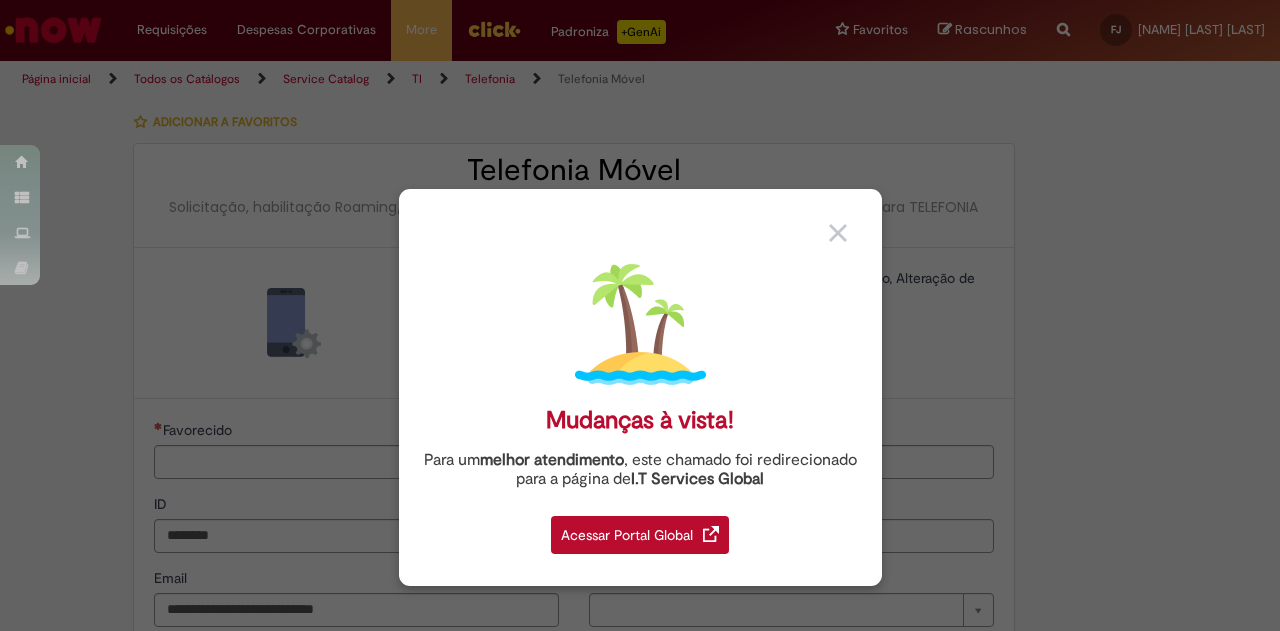 type on "******" 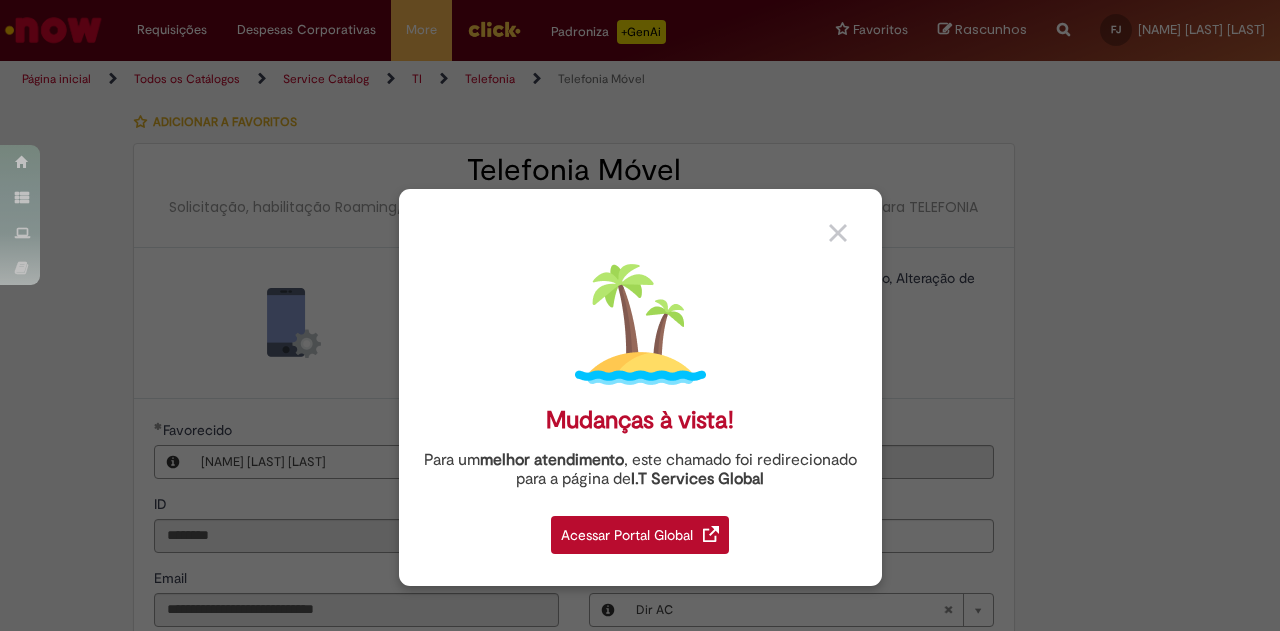 click on "Acessar Portal Global" at bounding box center (640, 535) 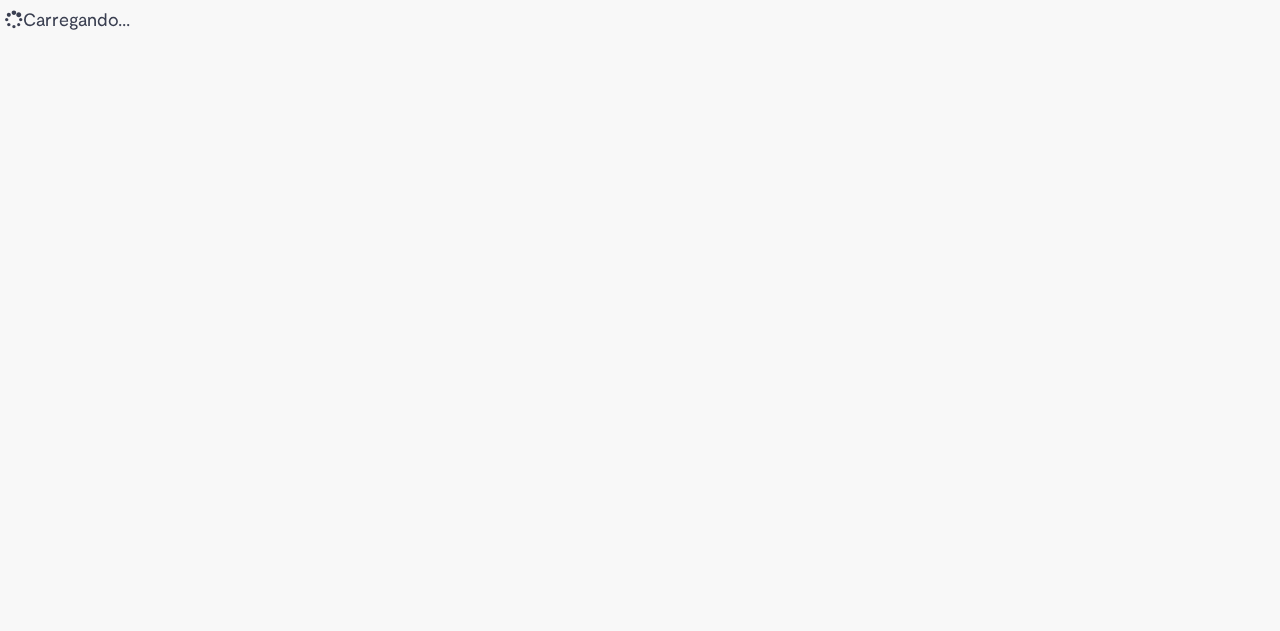 scroll, scrollTop: 0, scrollLeft: 0, axis: both 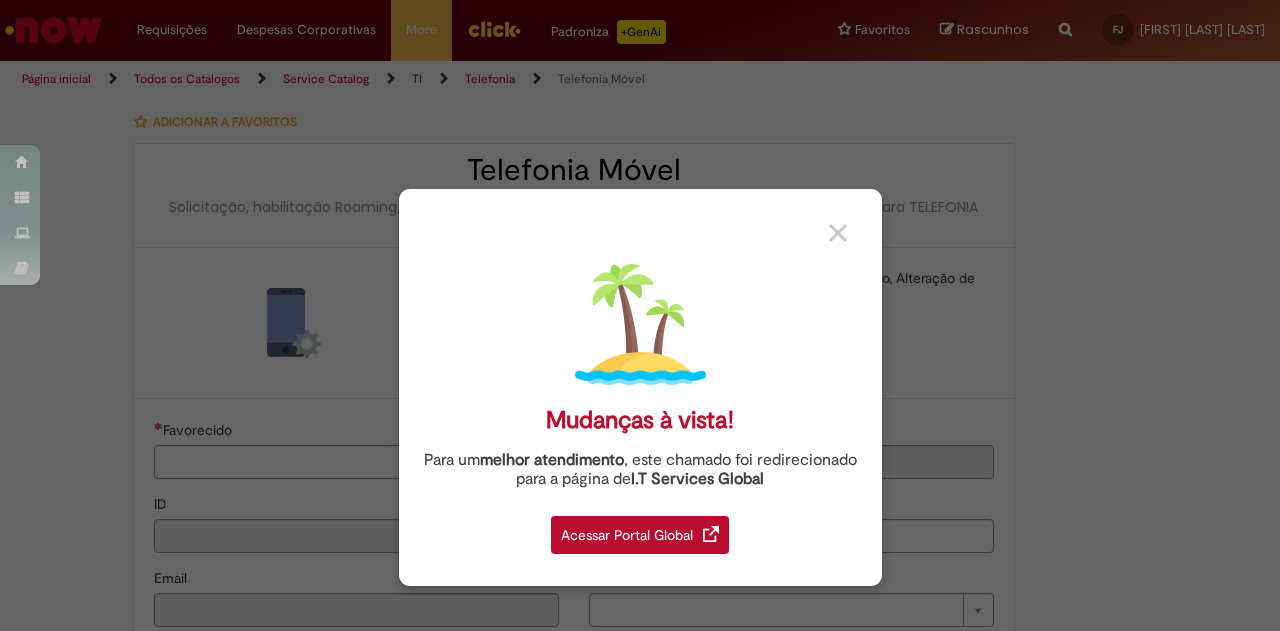 type on "********" 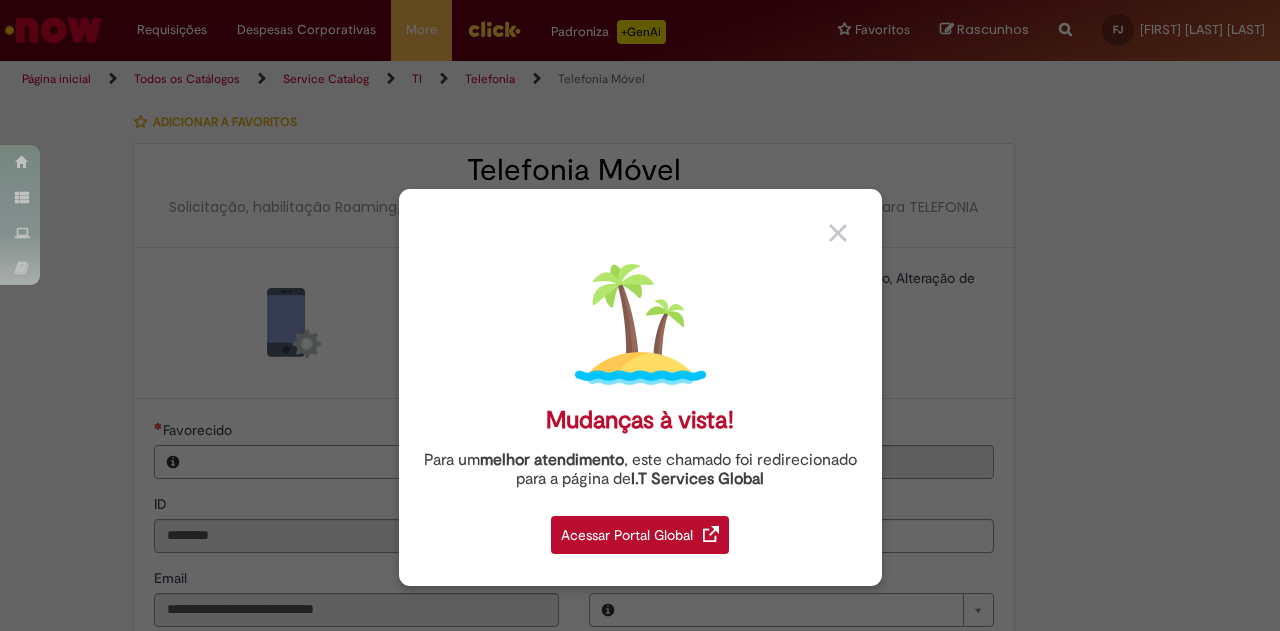 type on "**********" 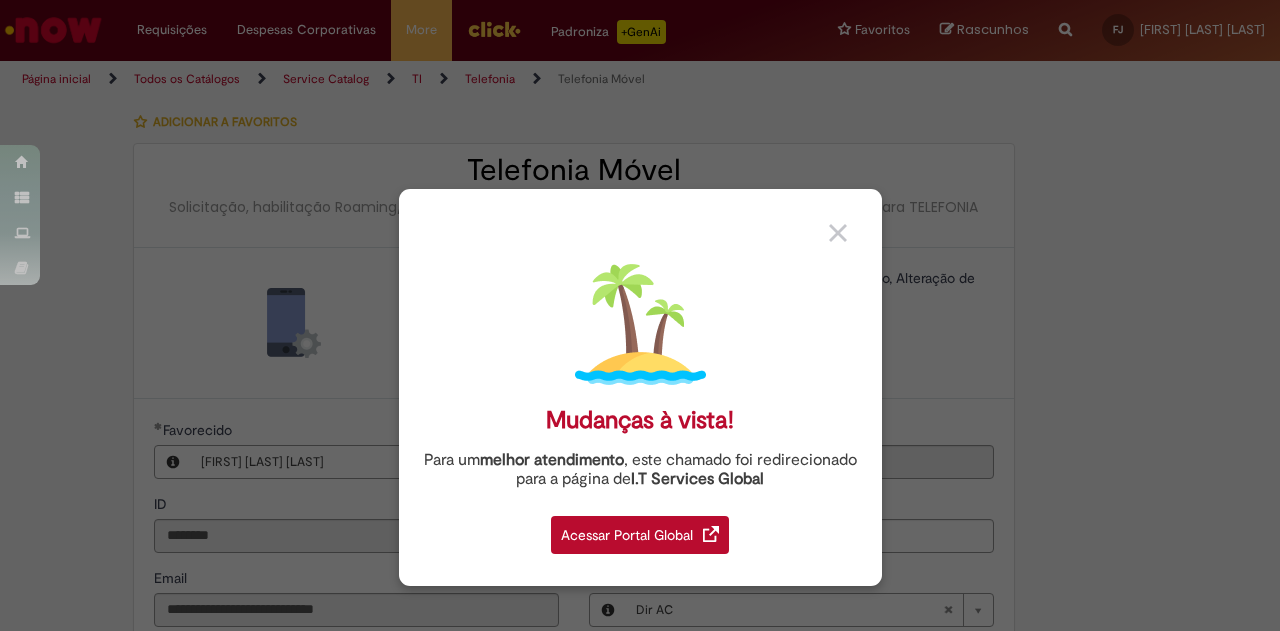 type on "**********" 